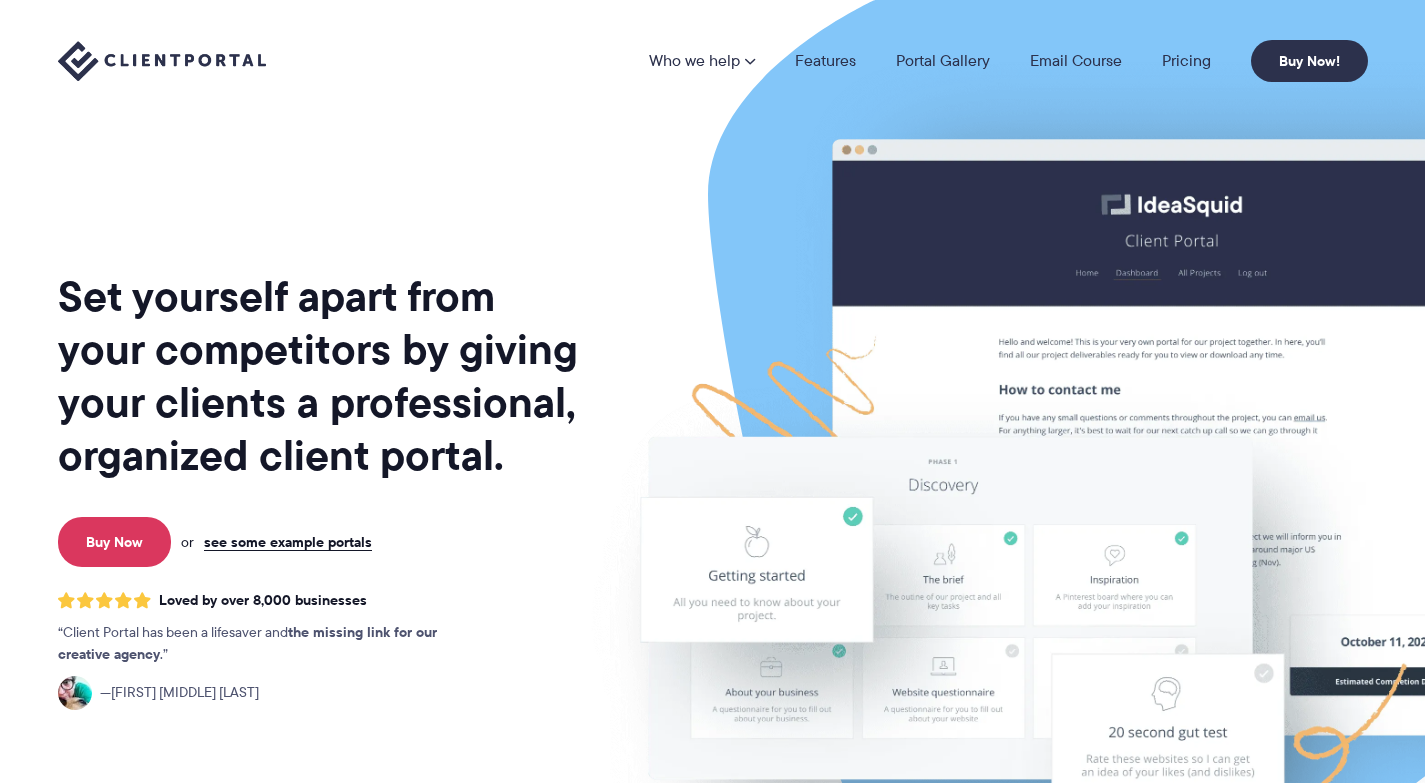 scroll, scrollTop: 0, scrollLeft: 0, axis: both 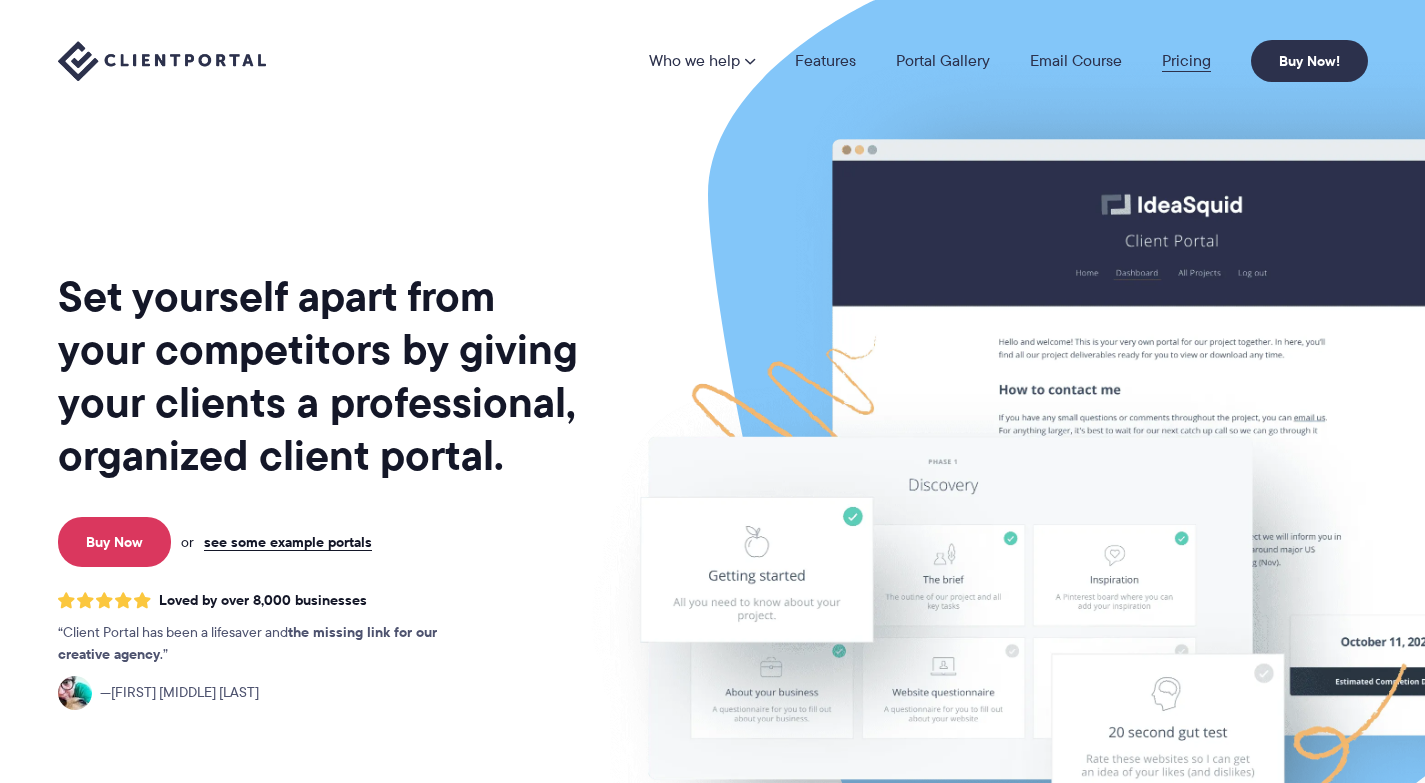 click on "Pricing" at bounding box center (1186, 61) 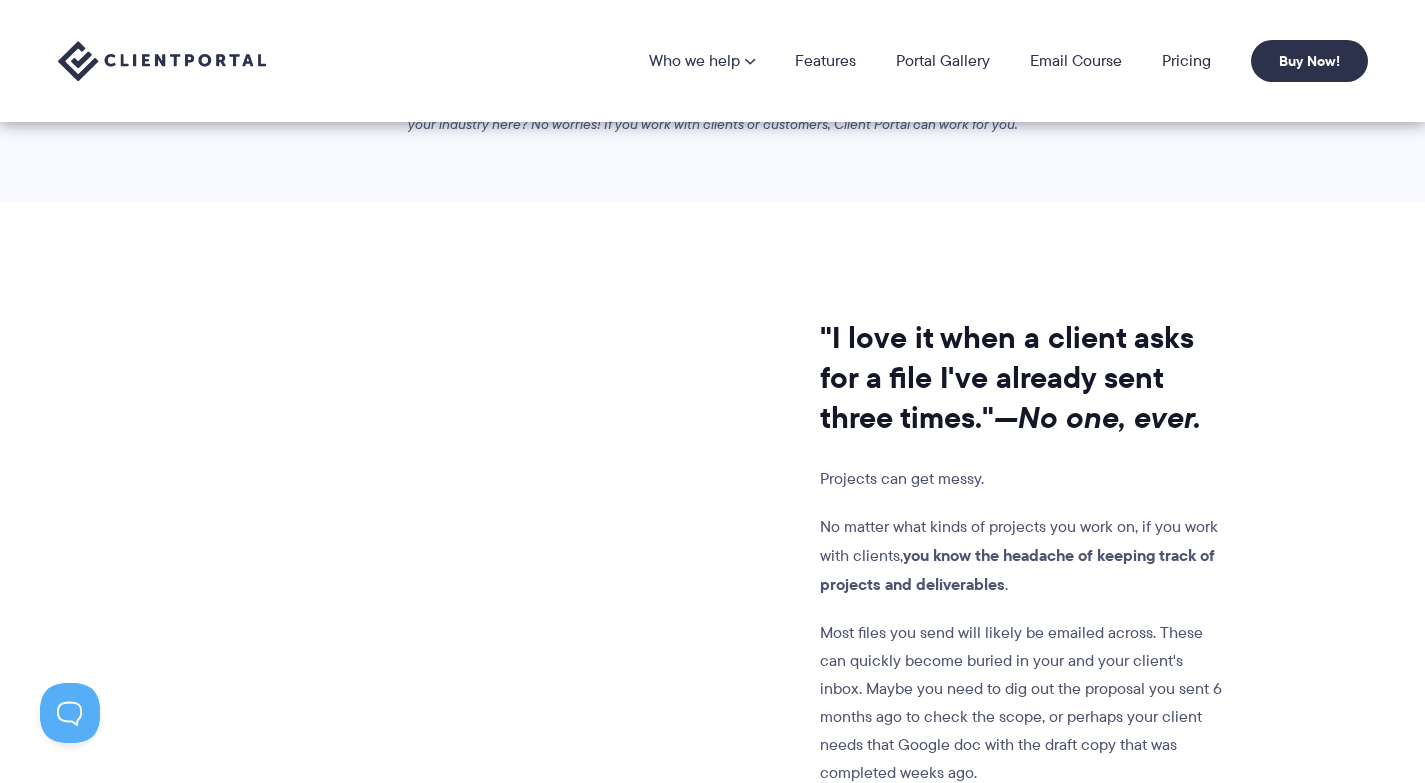 scroll, scrollTop: 1050, scrollLeft: 0, axis: vertical 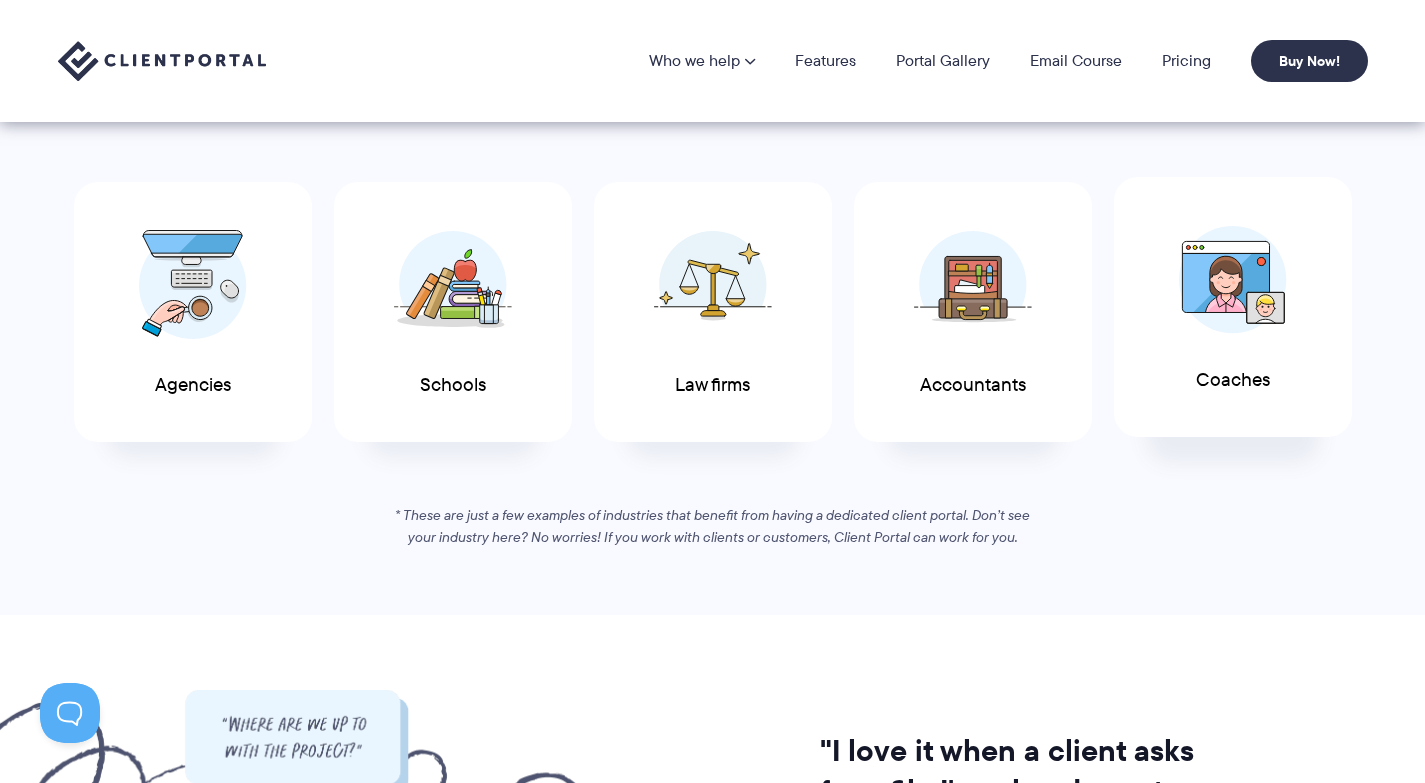 click on "Coaches" at bounding box center (1233, 307) 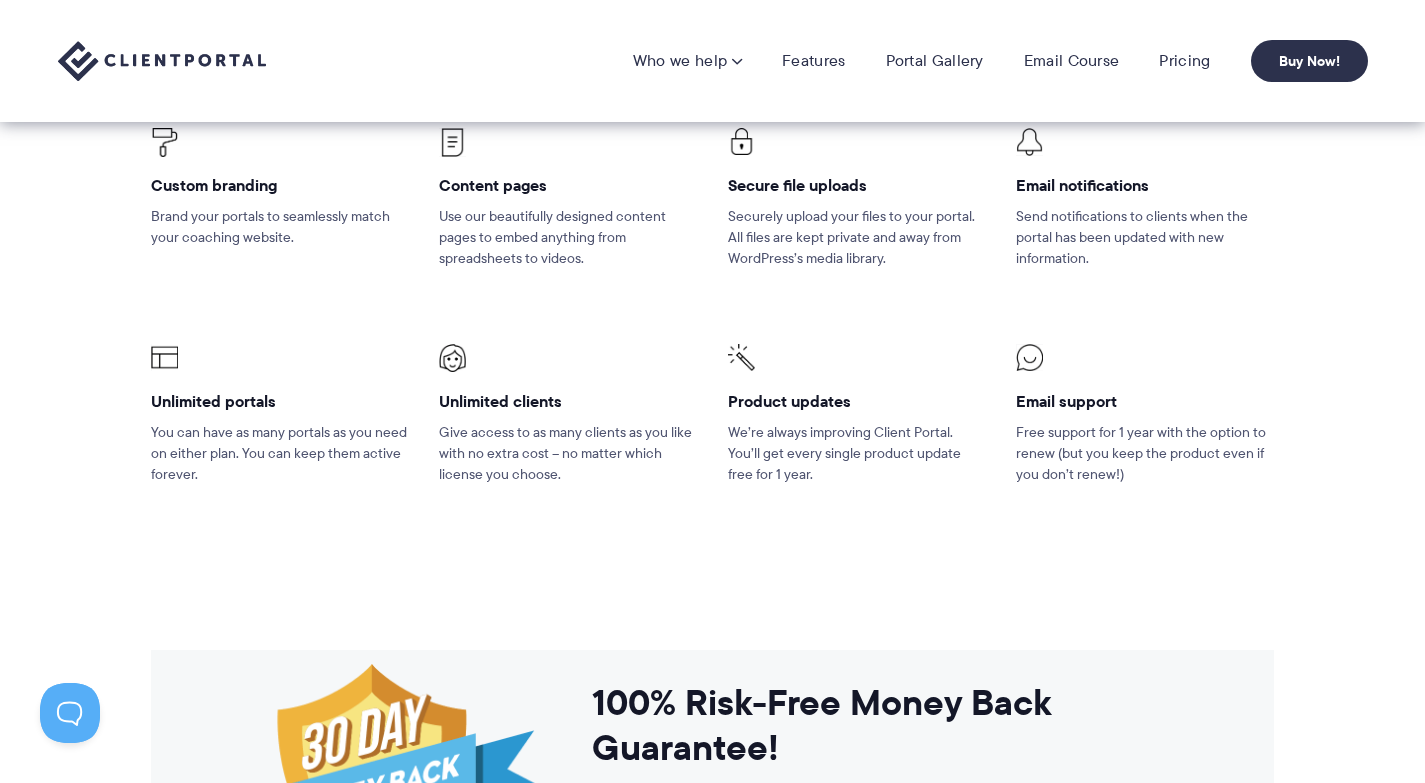 scroll, scrollTop: 1573, scrollLeft: 0, axis: vertical 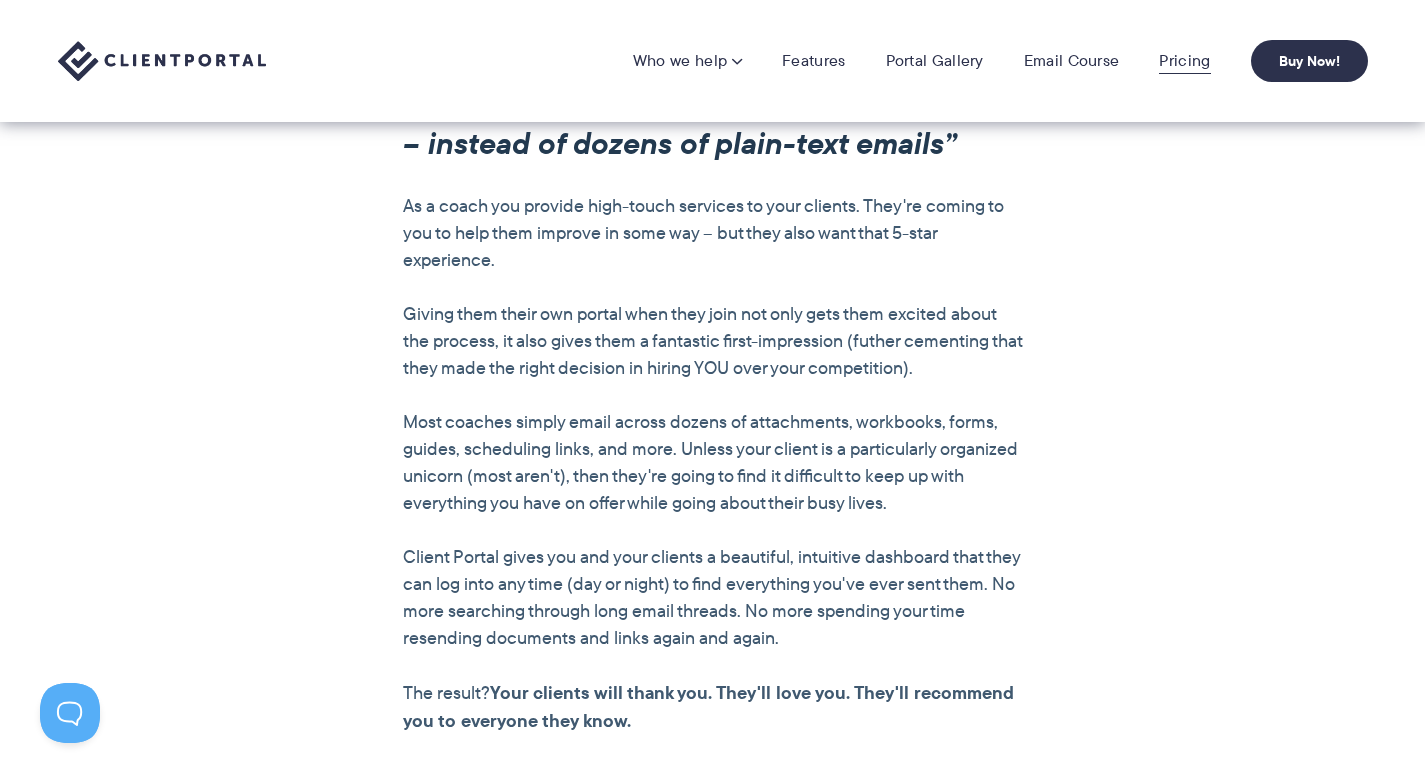 click on "Pricing" at bounding box center [1184, 61] 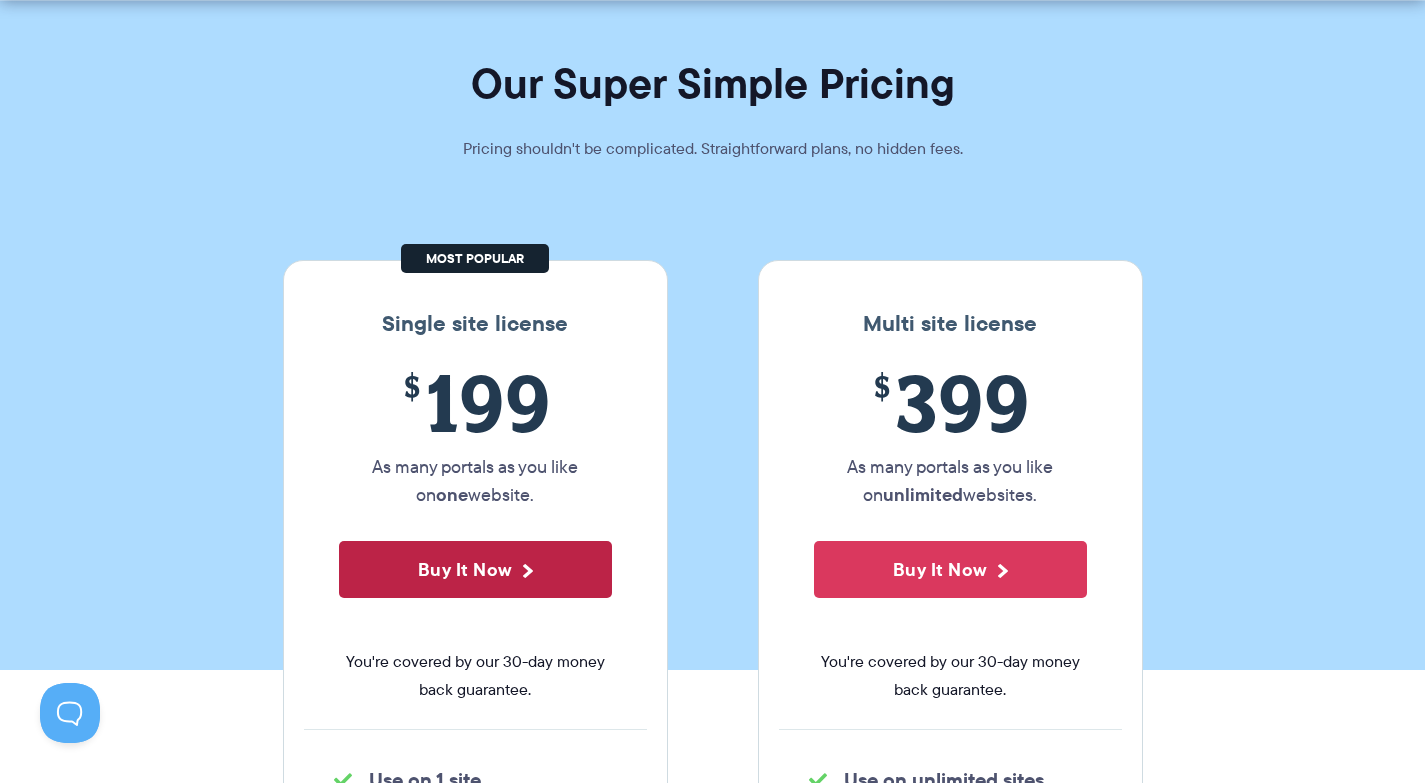 scroll, scrollTop: 122, scrollLeft: 0, axis: vertical 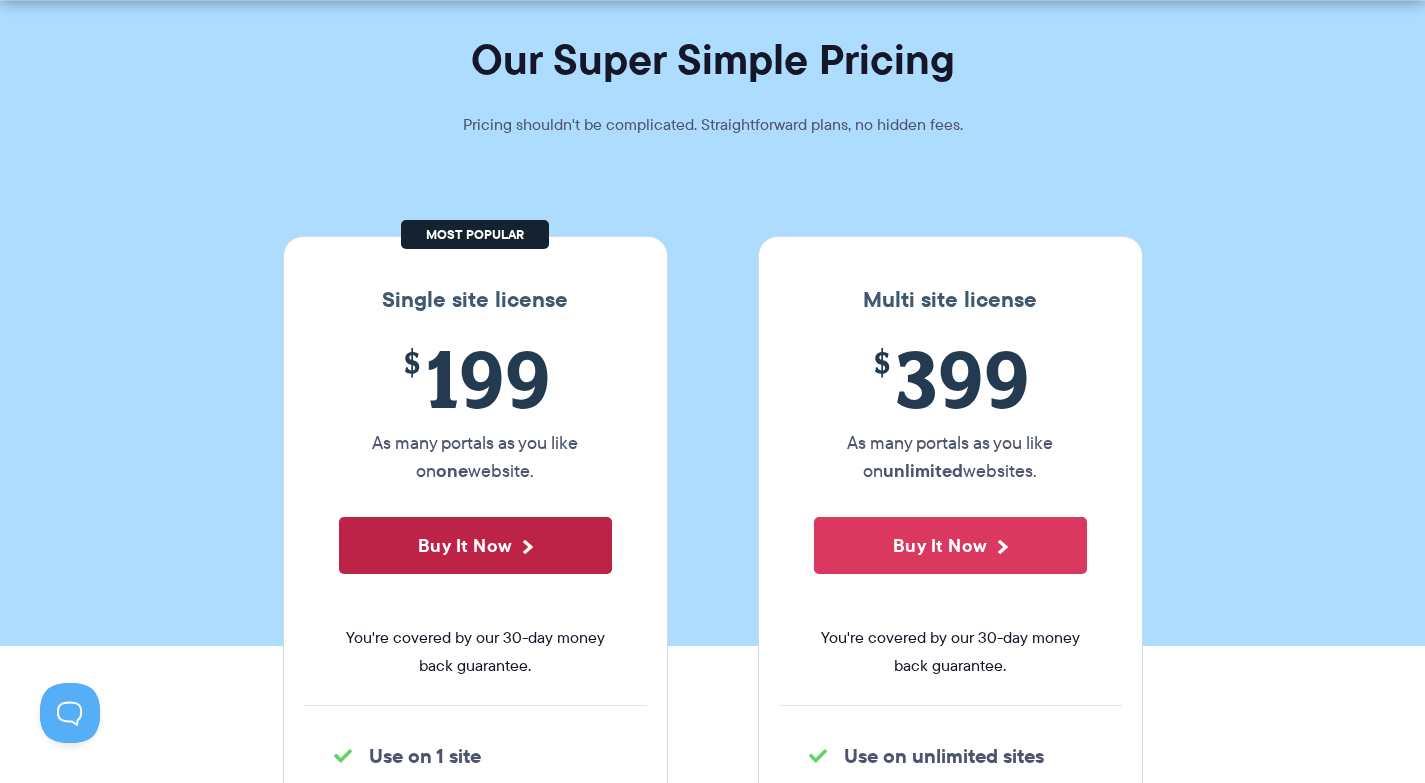 click on "Buy It Now" at bounding box center (475, 545) 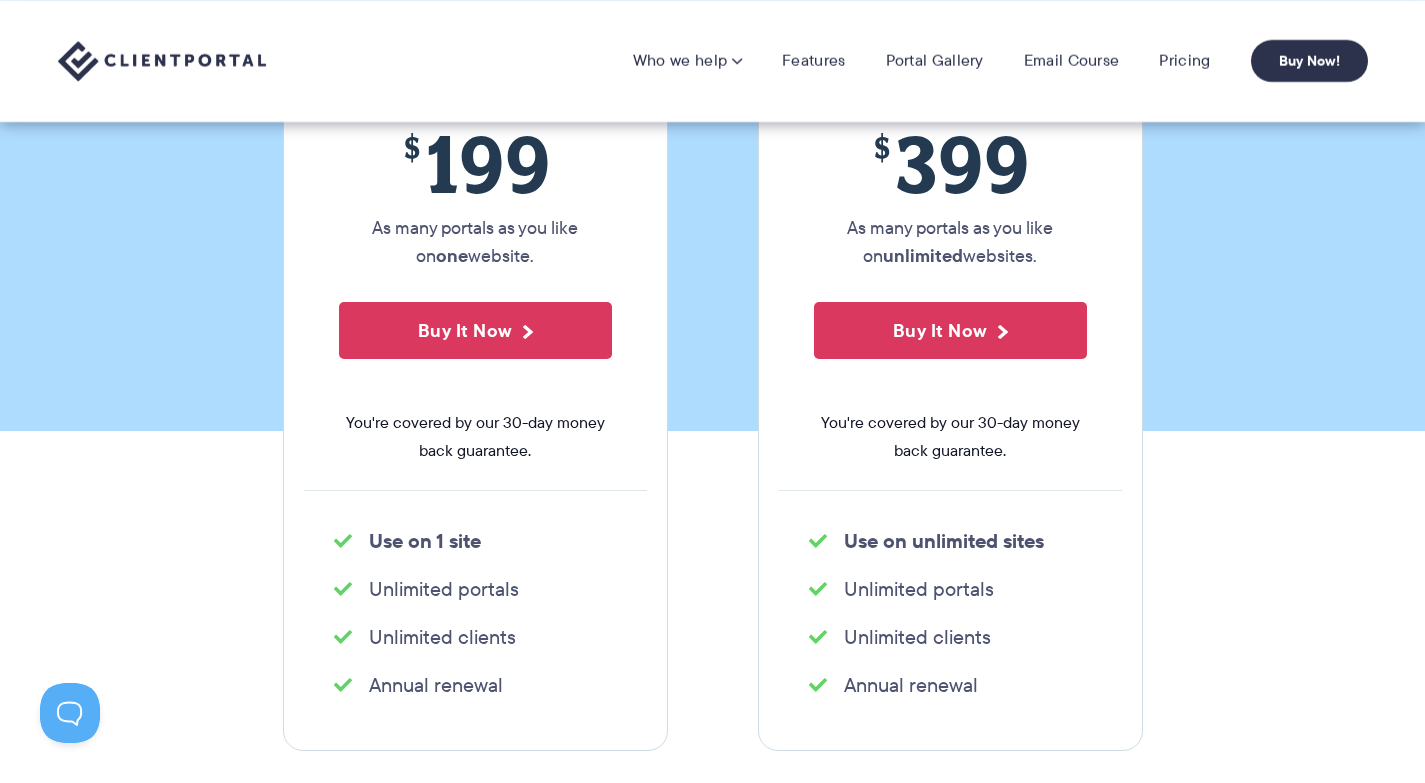scroll, scrollTop: 0, scrollLeft: 0, axis: both 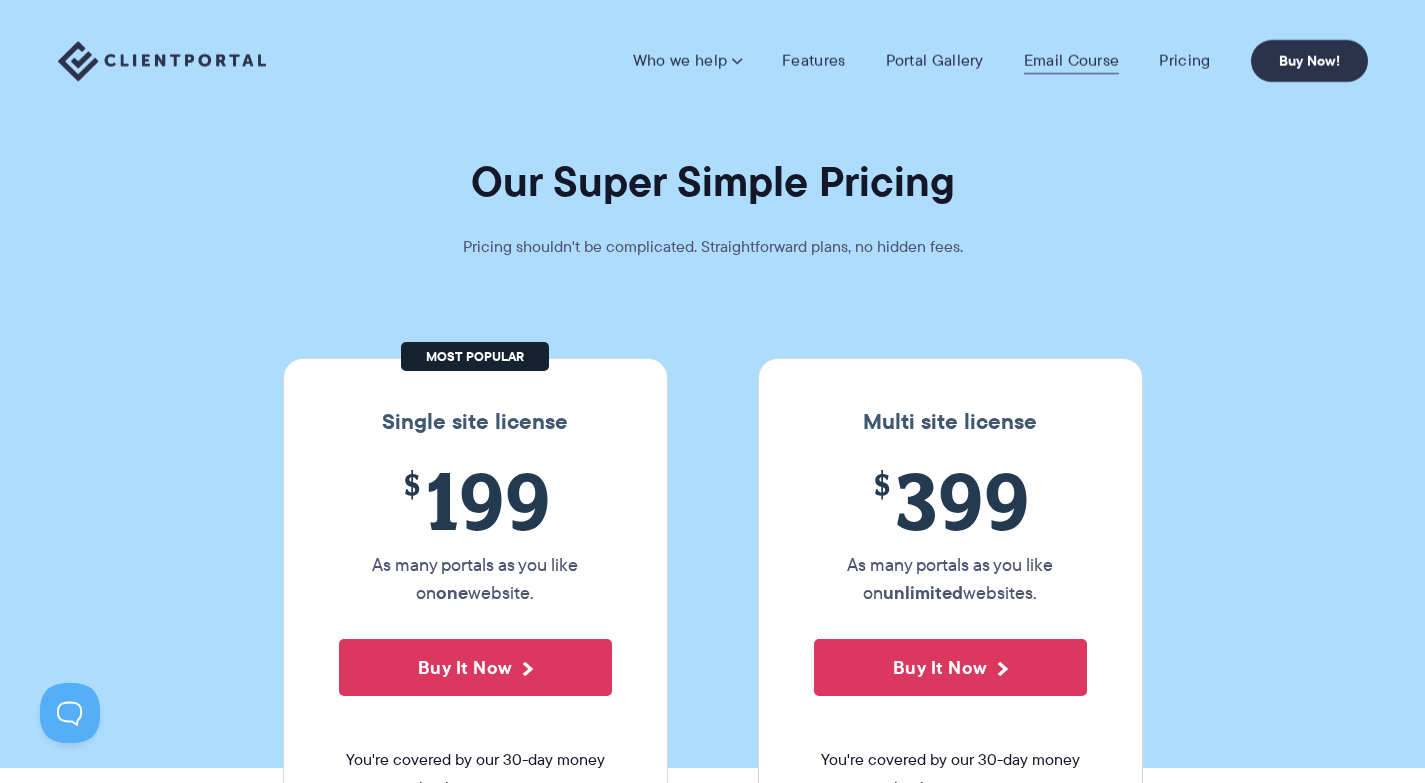 click on "Email Course" at bounding box center (1072, 61) 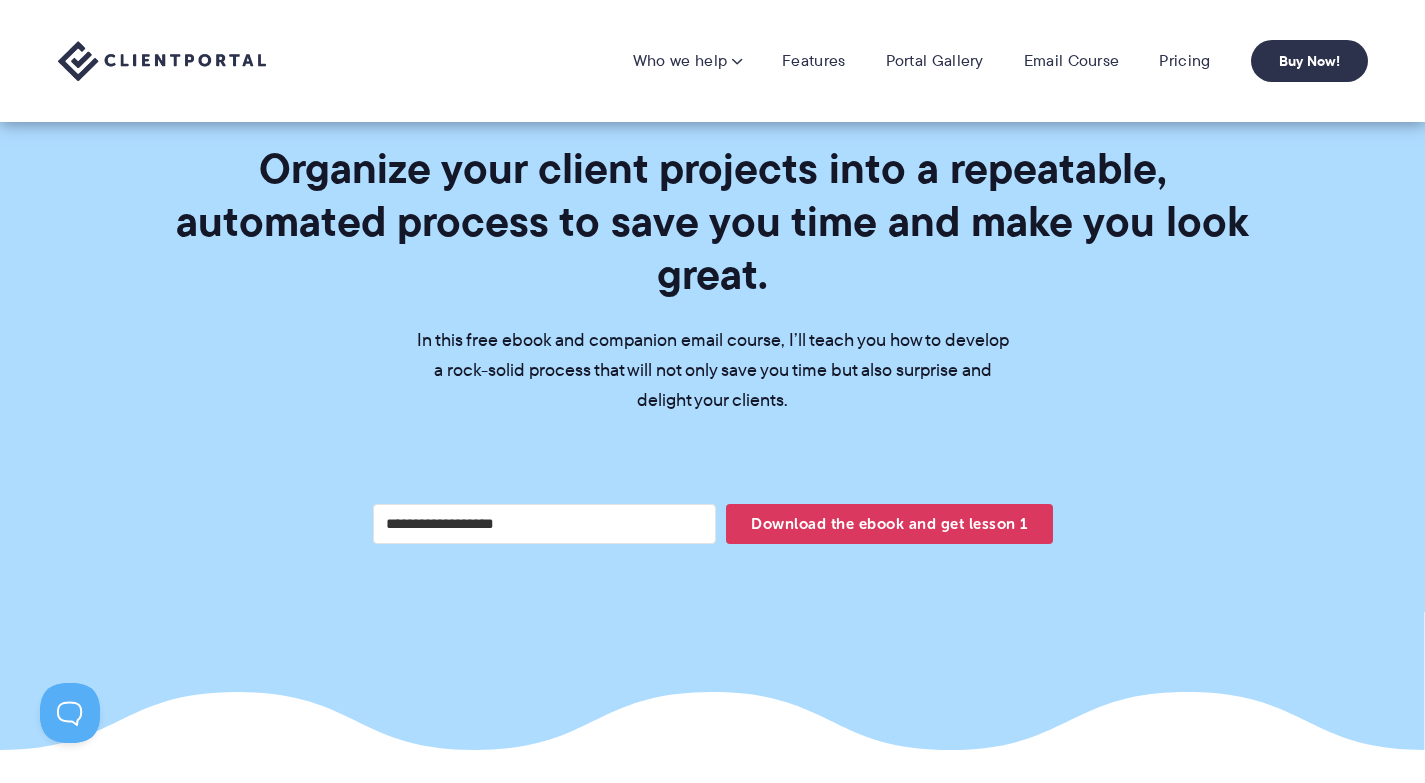 scroll, scrollTop: 386, scrollLeft: 0, axis: vertical 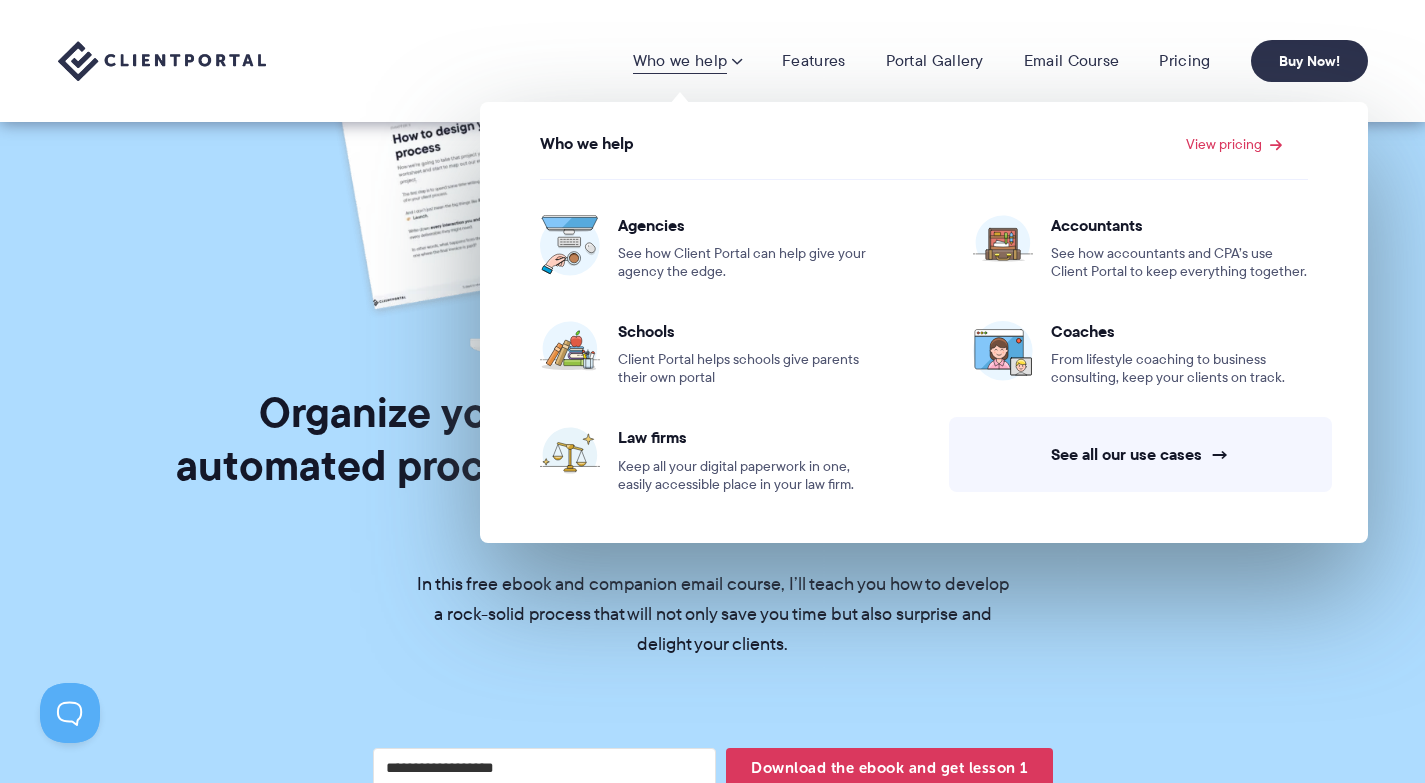 click at bounding box center (736, 61) 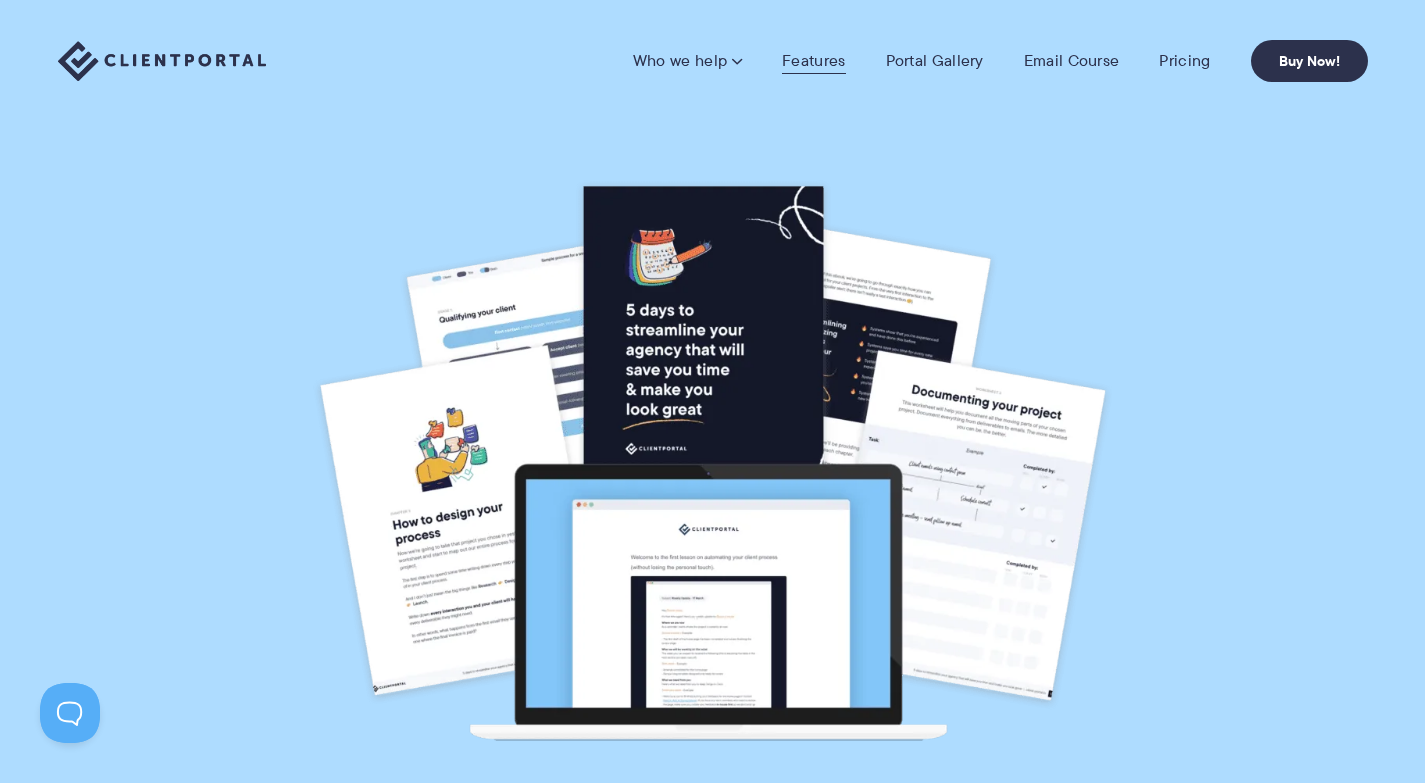 click on "Features" at bounding box center [813, 61] 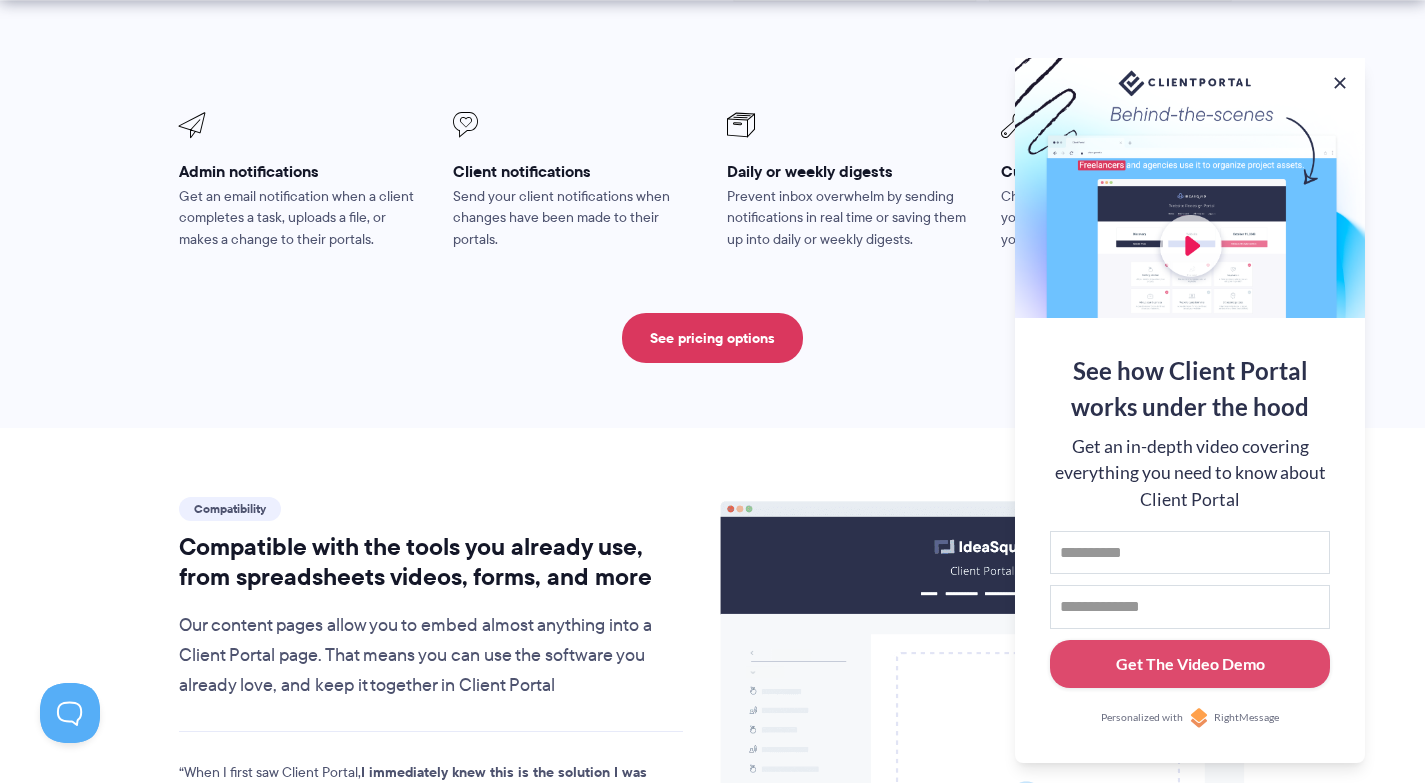 scroll, scrollTop: 1900, scrollLeft: 0, axis: vertical 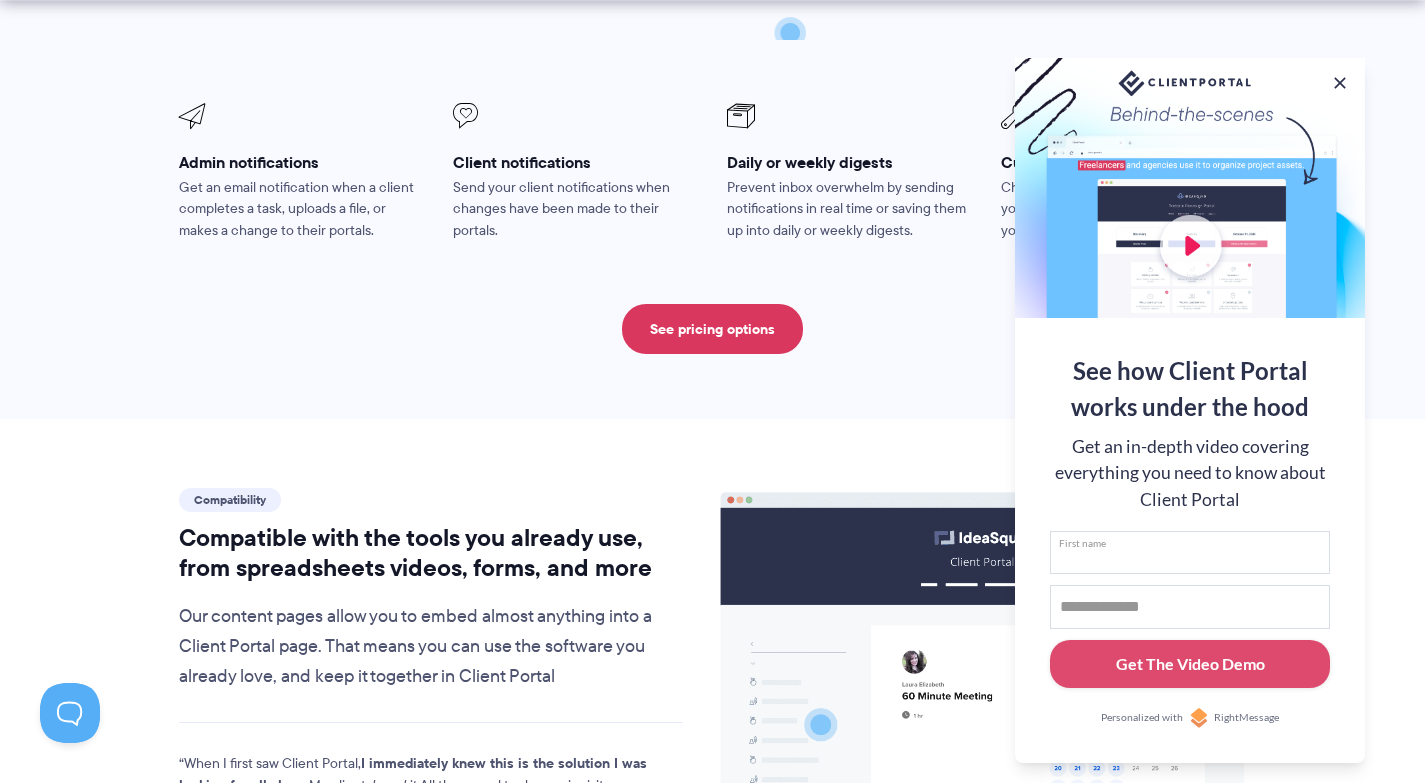 click on "First name" at bounding box center (1190, 553) 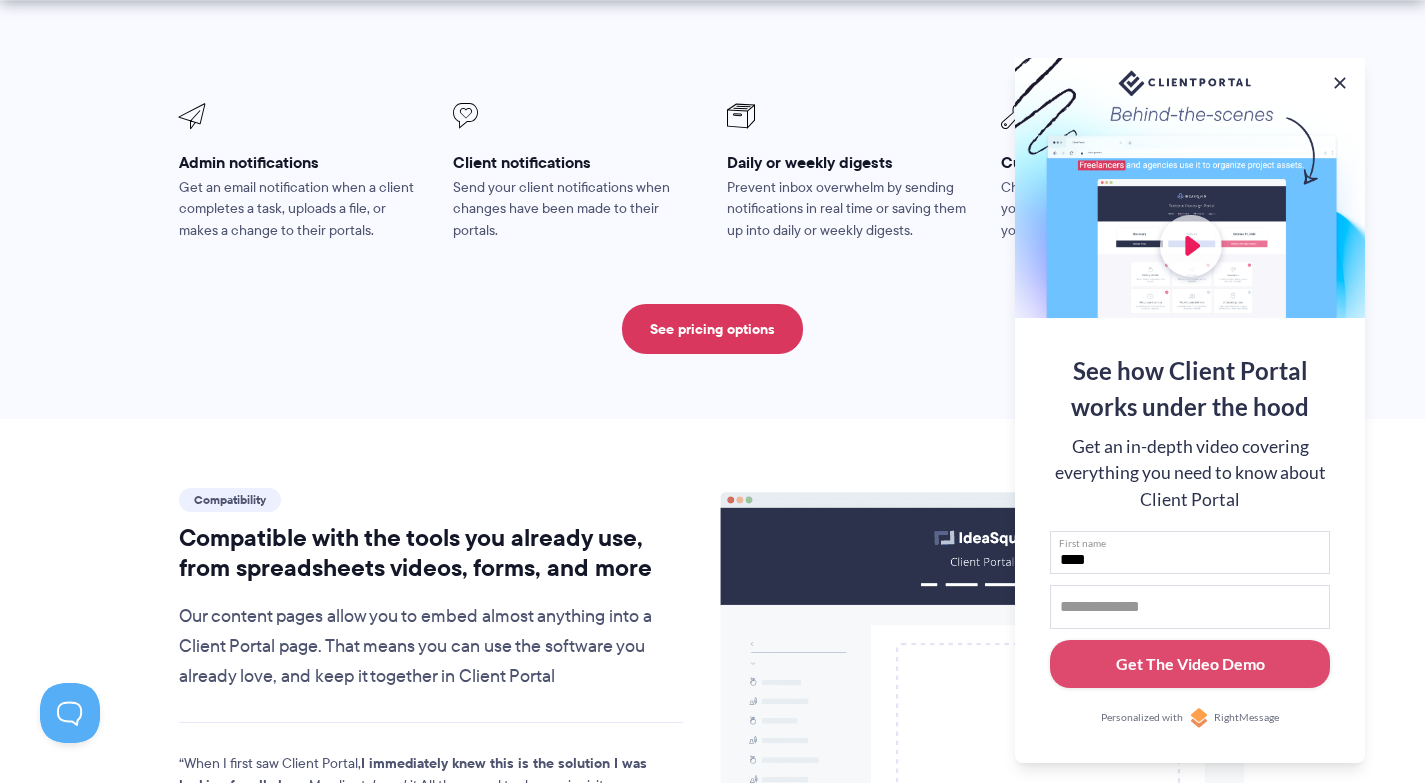 type on "****" 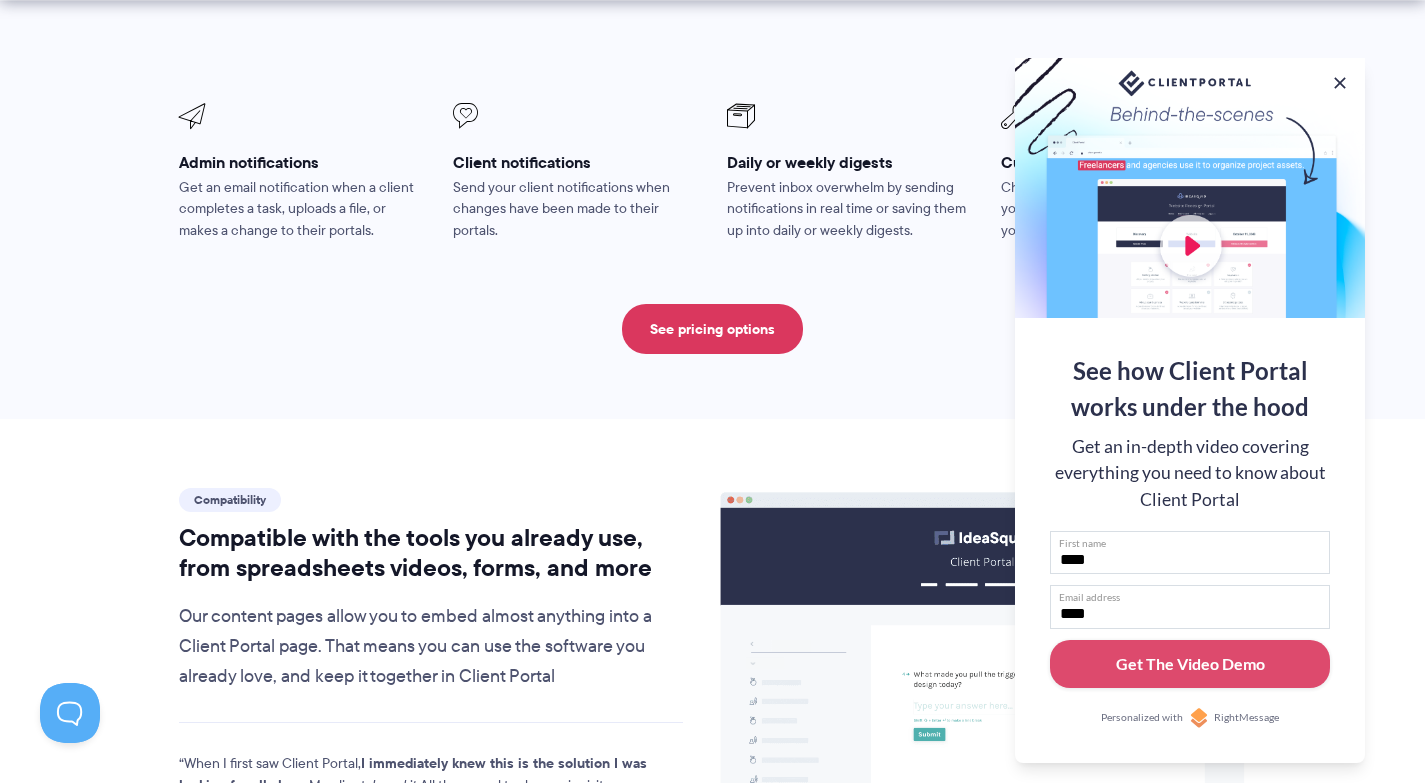 type on "**********" 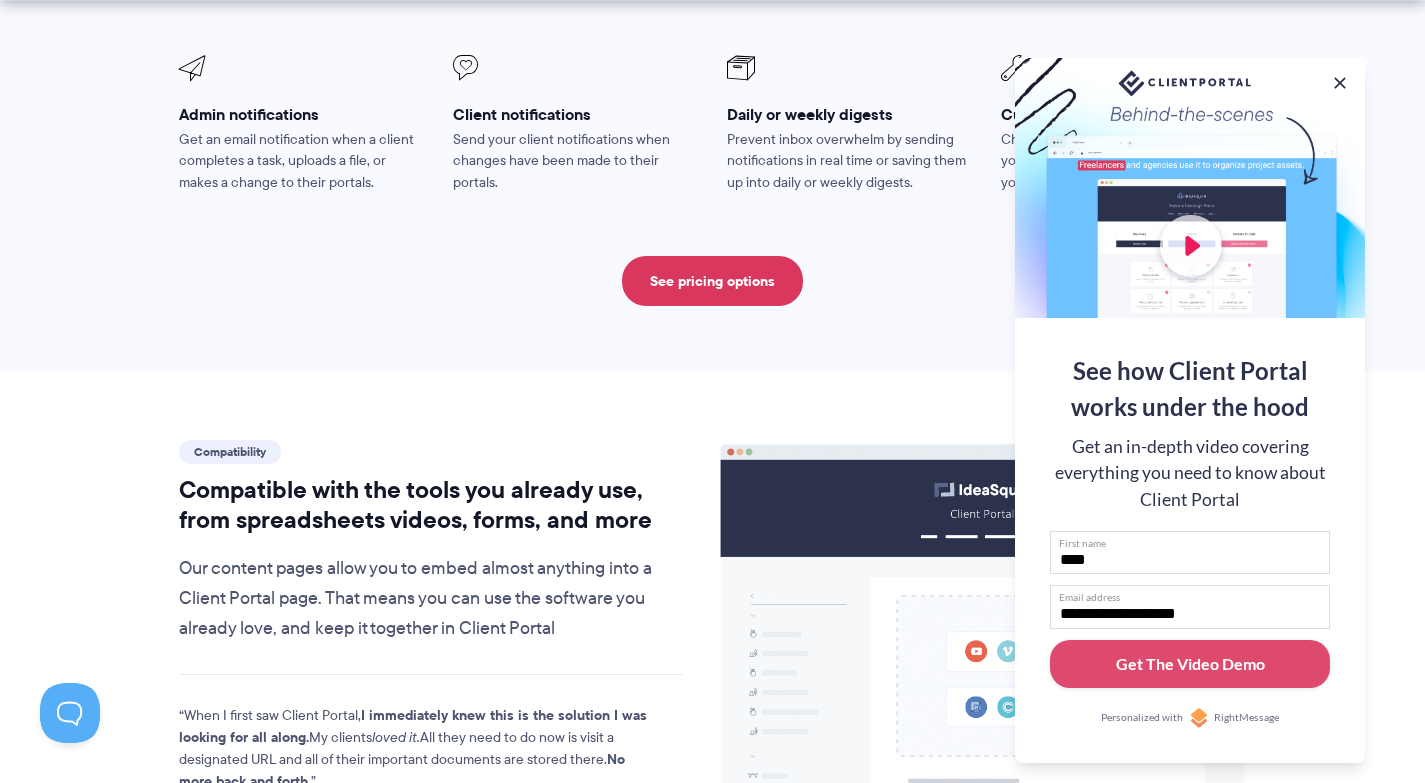 scroll, scrollTop: 1967, scrollLeft: 0, axis: vertical 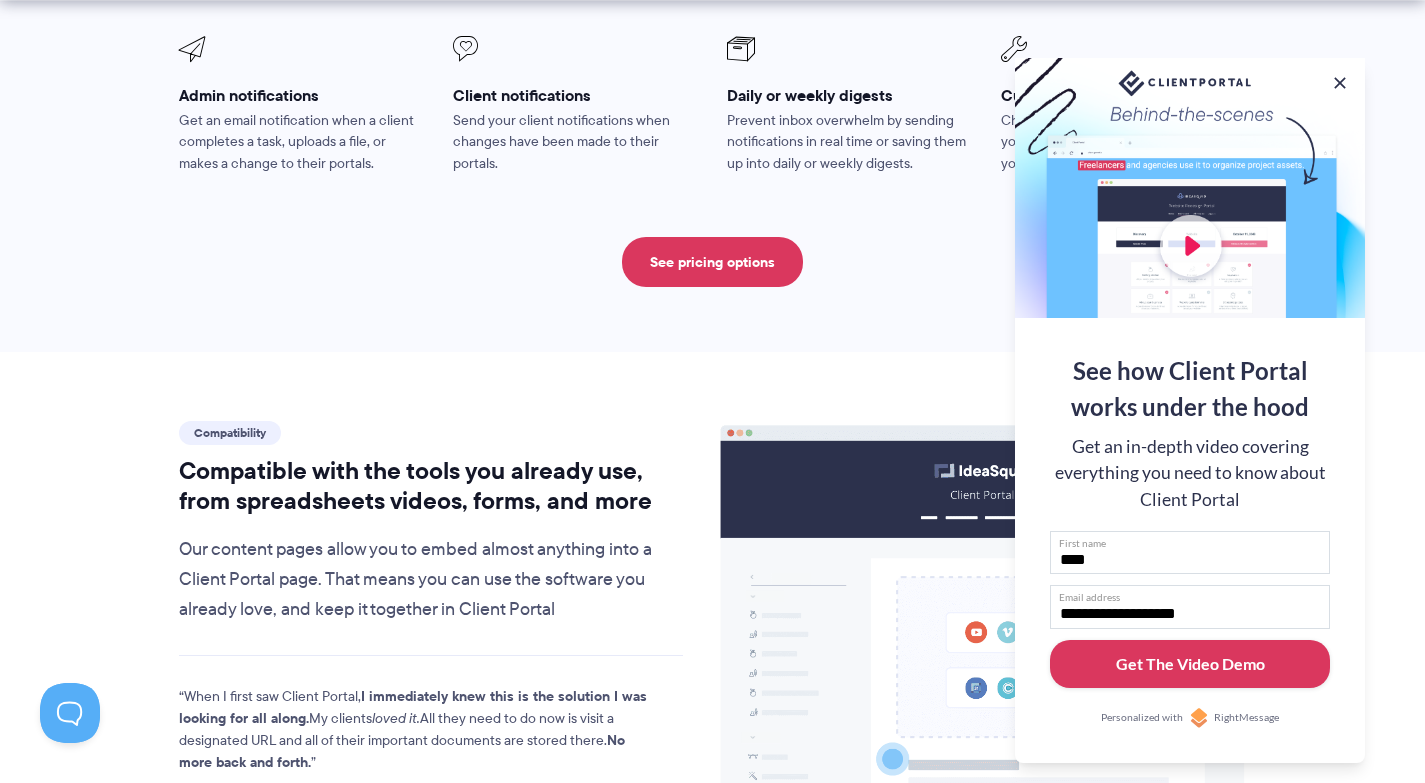 click on "Get The Video Demo" at bounding box center (1190, 664) 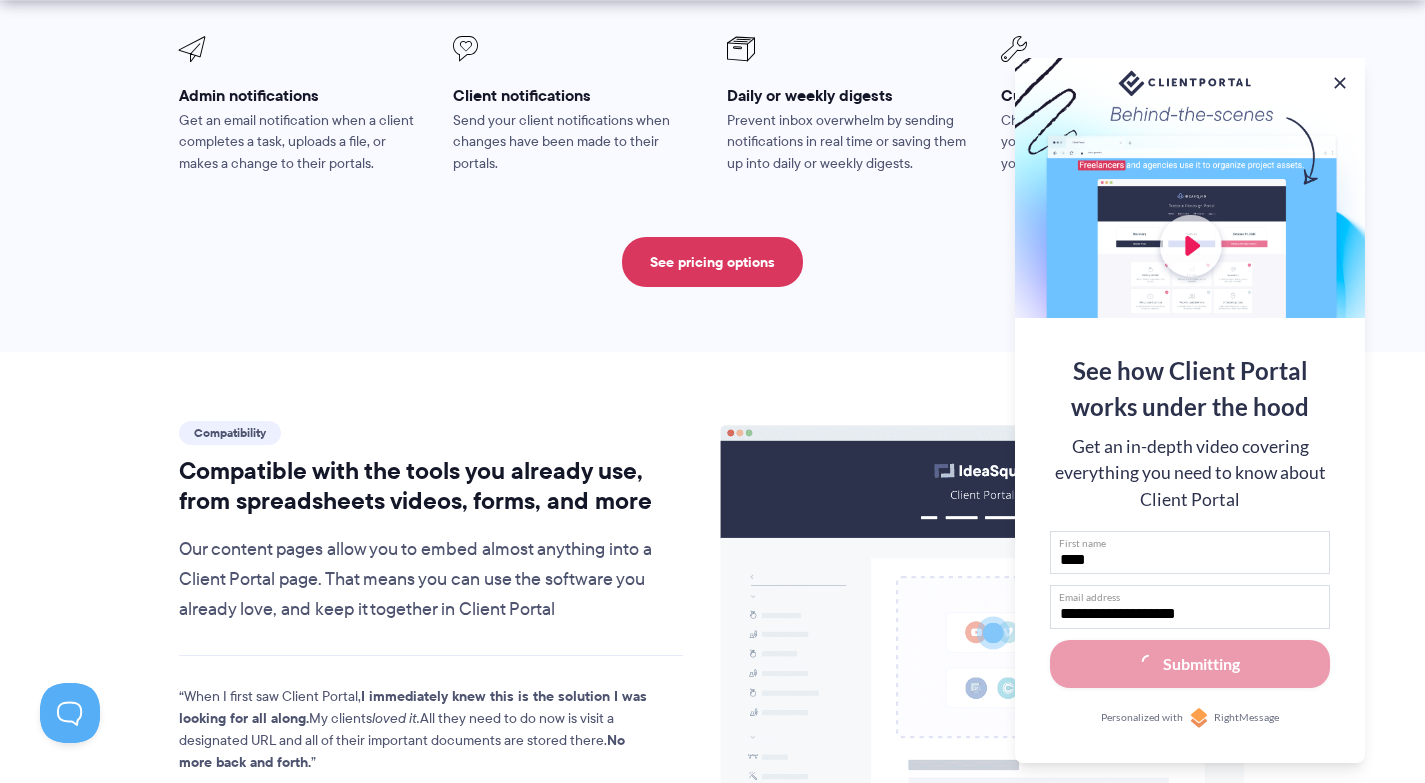 scroll, scrollTop: 1982, scrollLeft: 0, axis: vertical 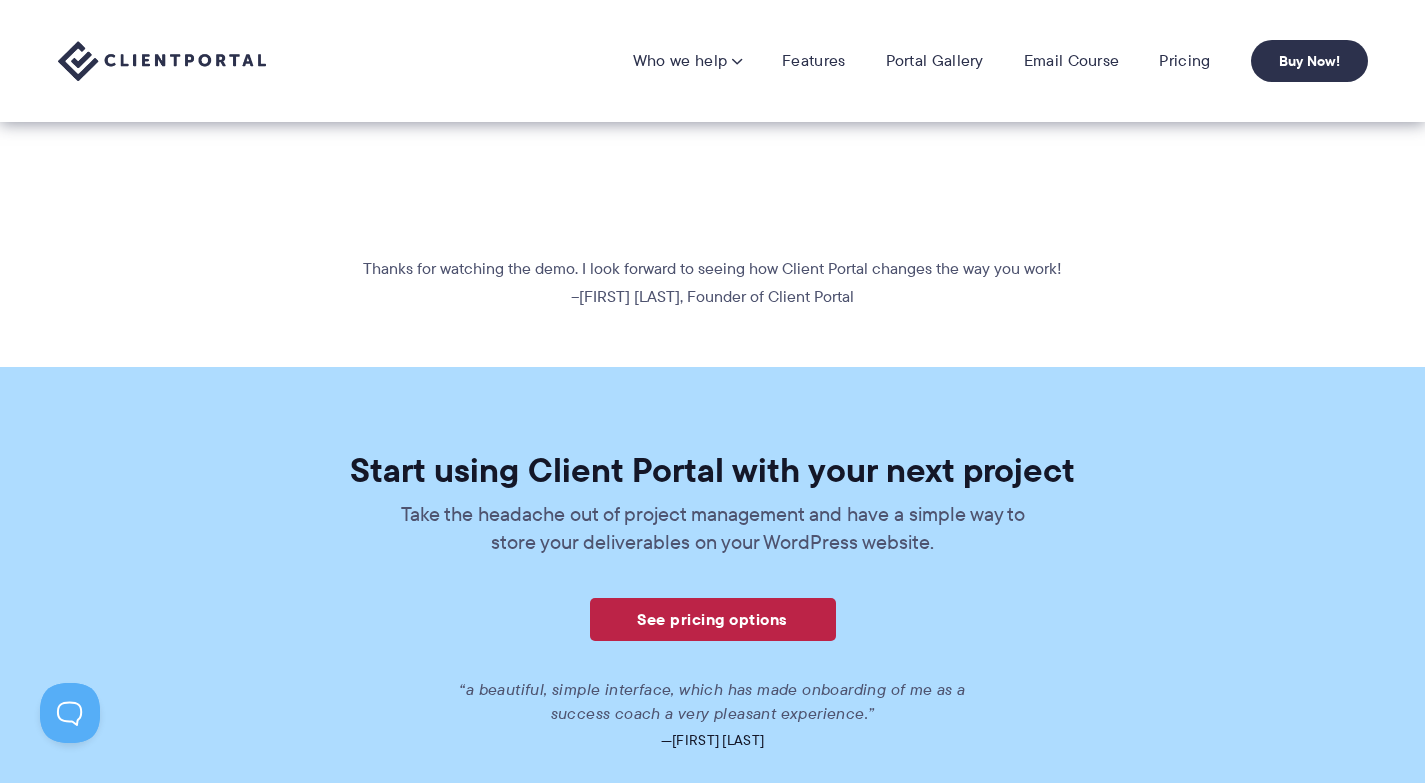 click on "See pricing options" at bounding box center [713, 619] 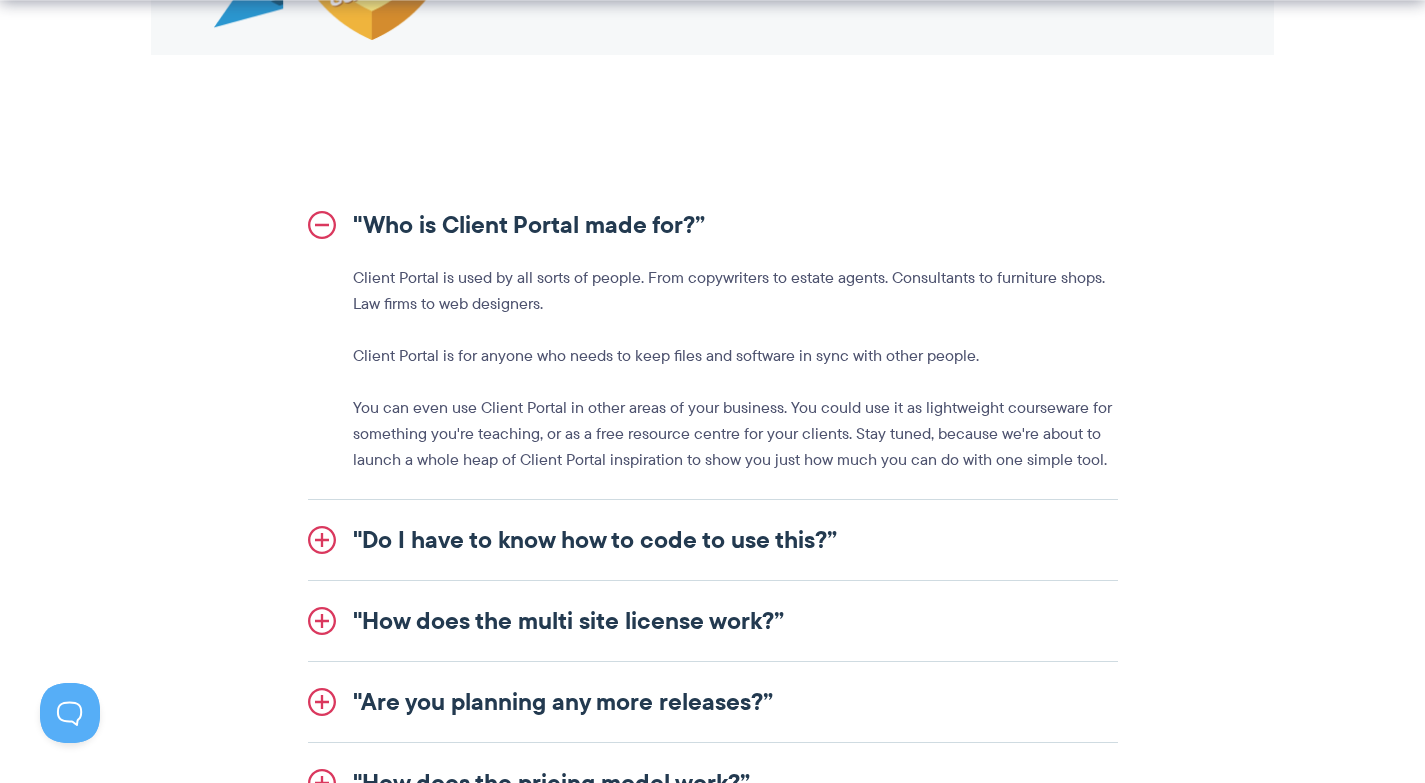 scroll, scrollTop: 2289, scrollLeft: 0, axis: vertical 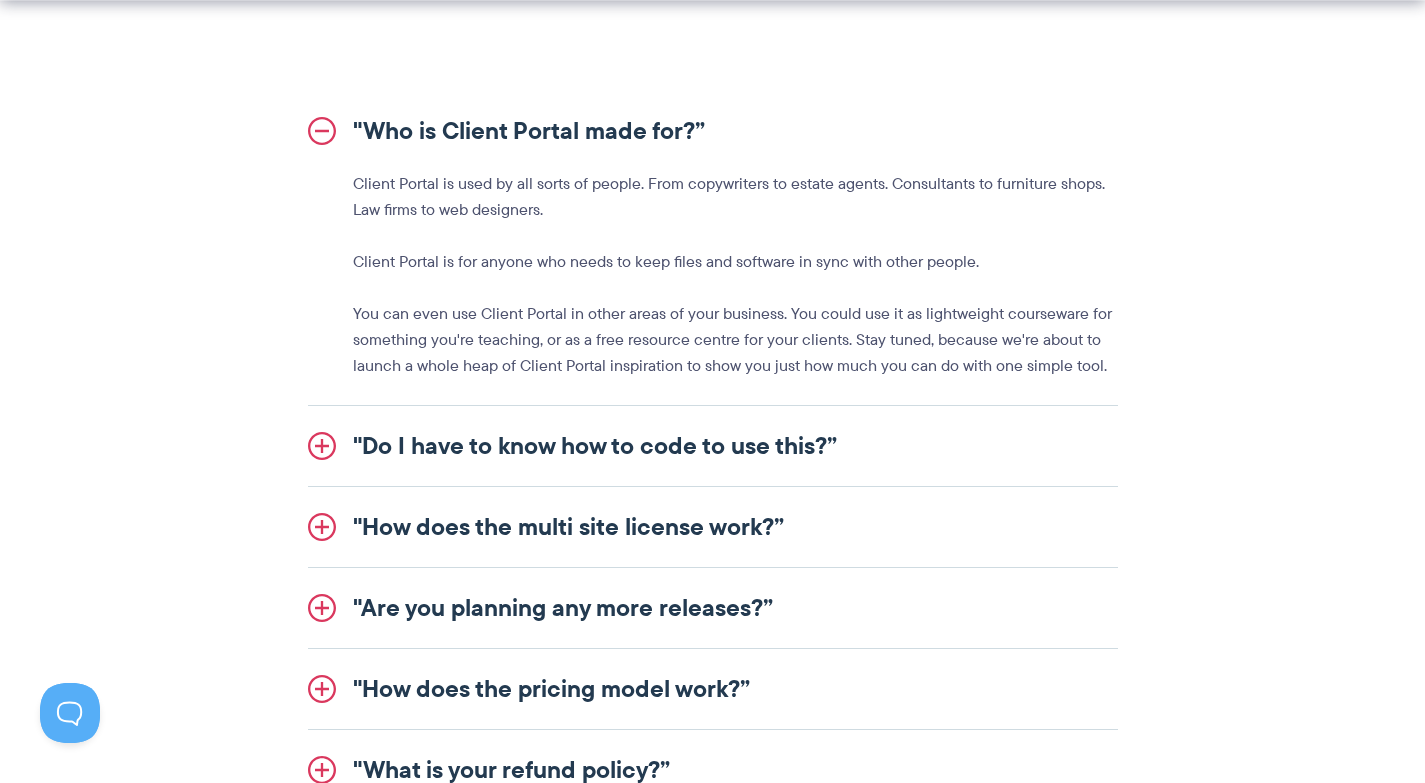 click on ""Do I have to know how to code to use this?”" at bounding box center (713, 446) 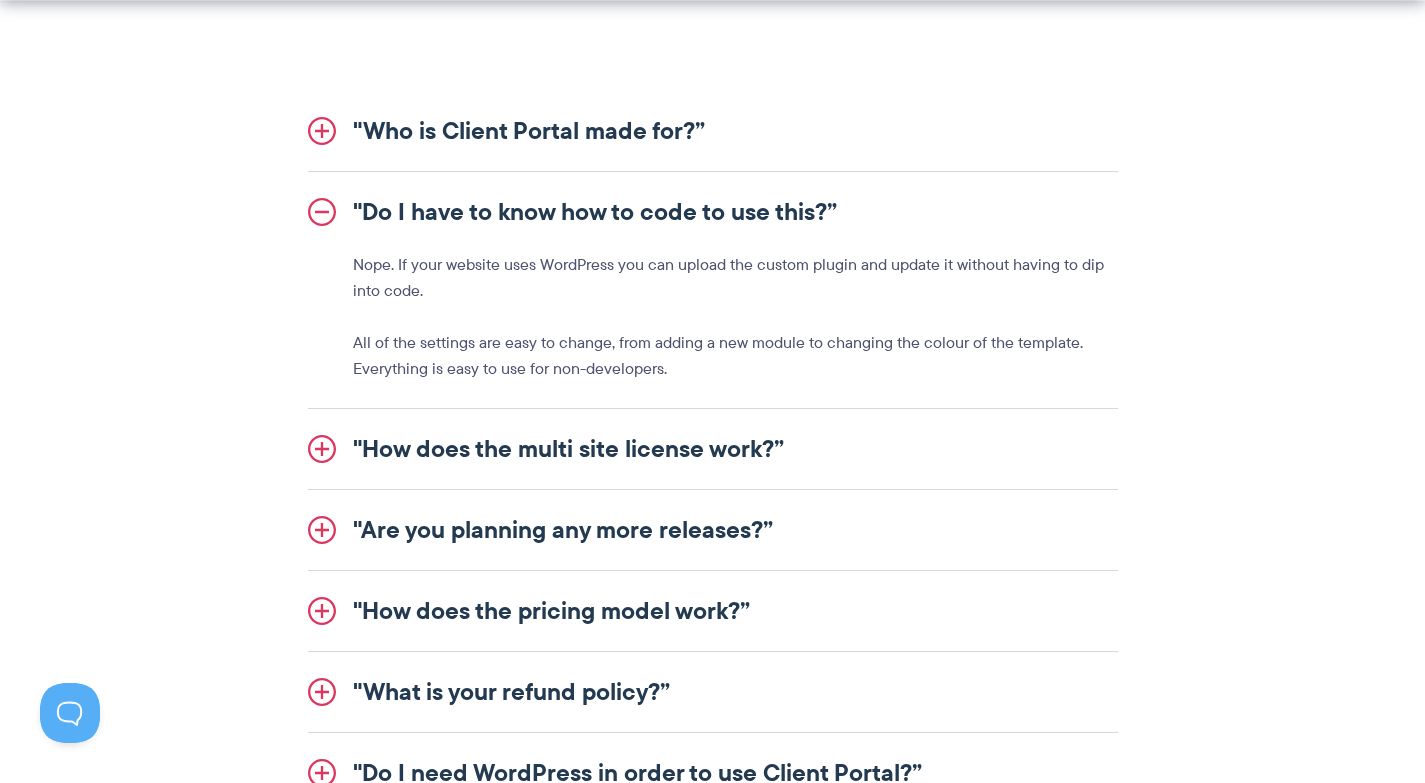 click on ""Do I have to know how to code to use this?”" at bounding box center [713, 212] 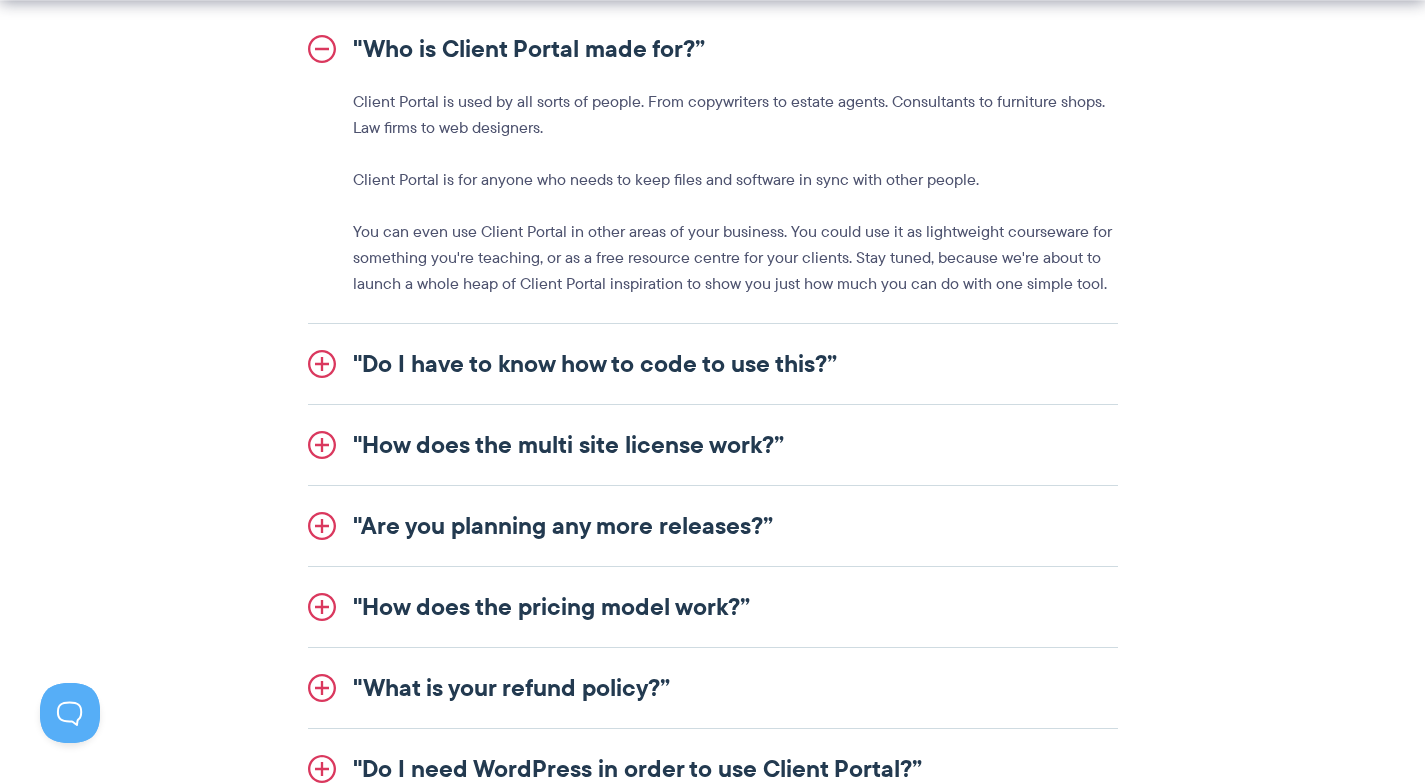 scroll, scrollTop: 2622, scrollLeft: 0, axis: vertical 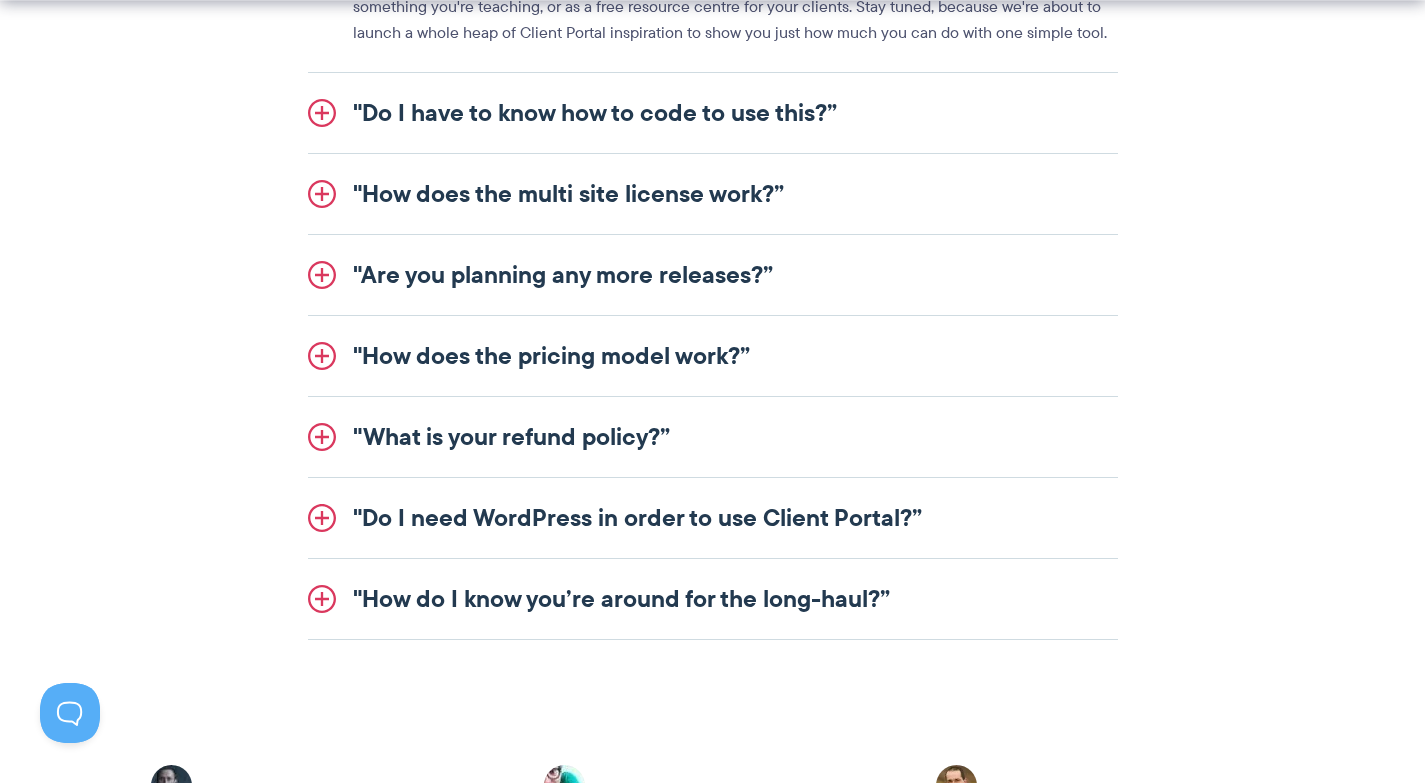 click on ""Are you planning any more releases?”" at bounding box center (713, 275) 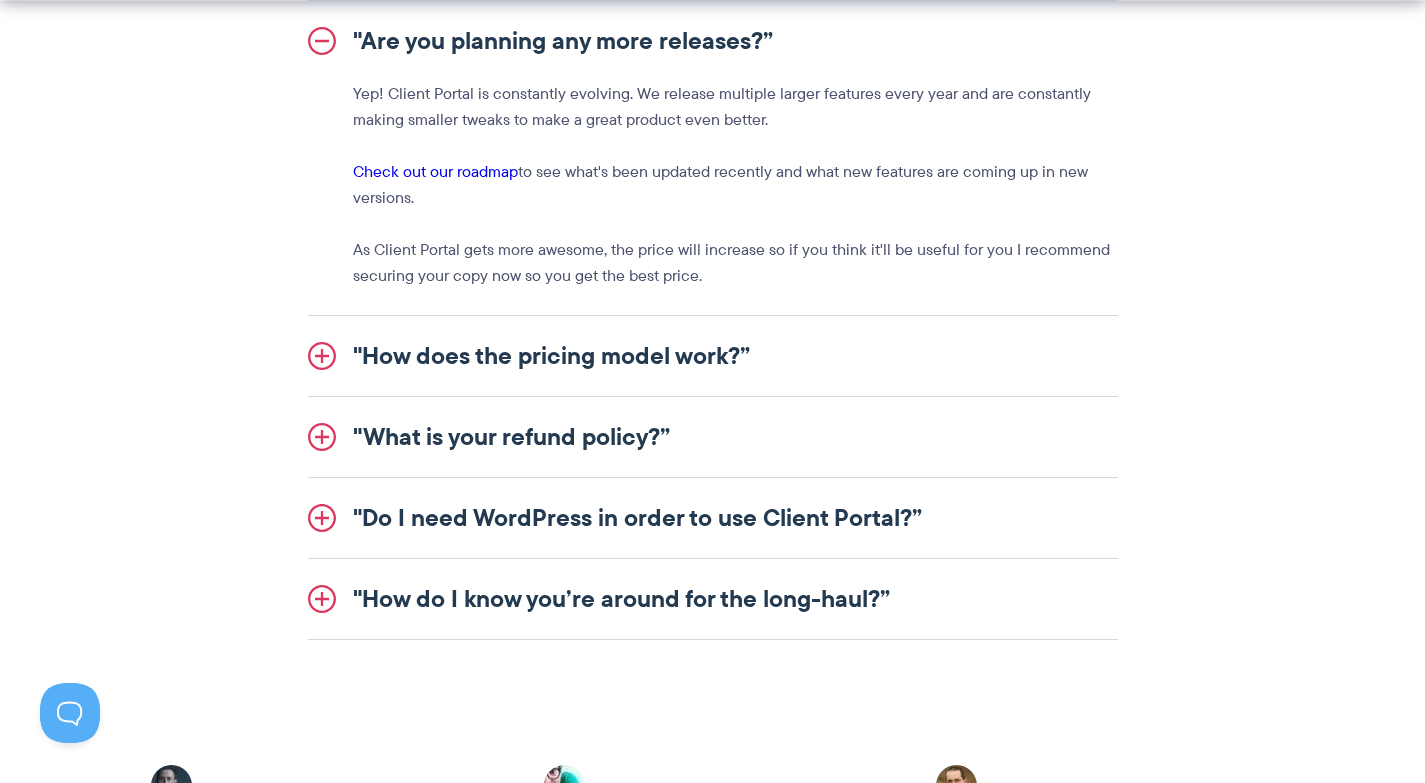 click on ""Are you planning any more releases?”" at bounding box center (713, 41) 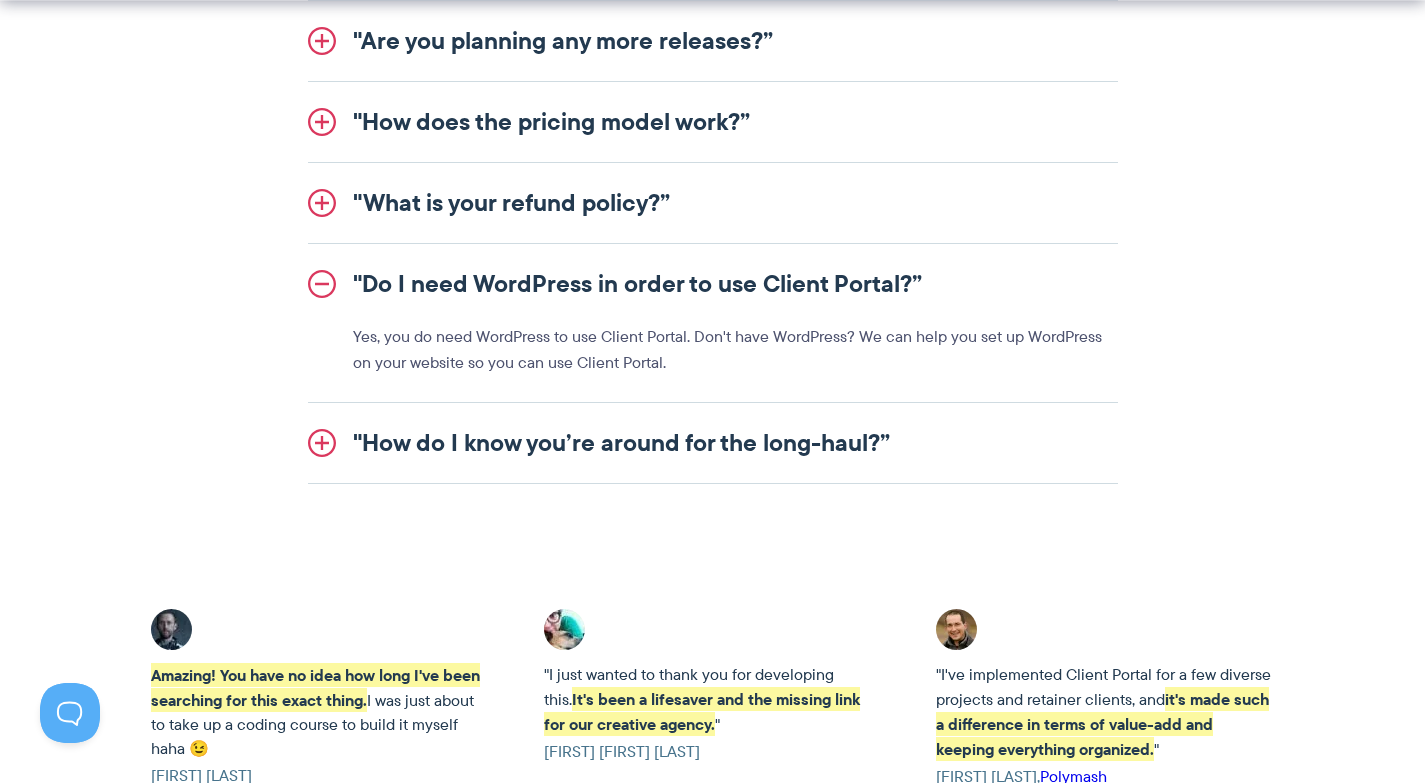 click on ""How do I know you’re around for the long-haul?”" at bounding box center (713, 443) 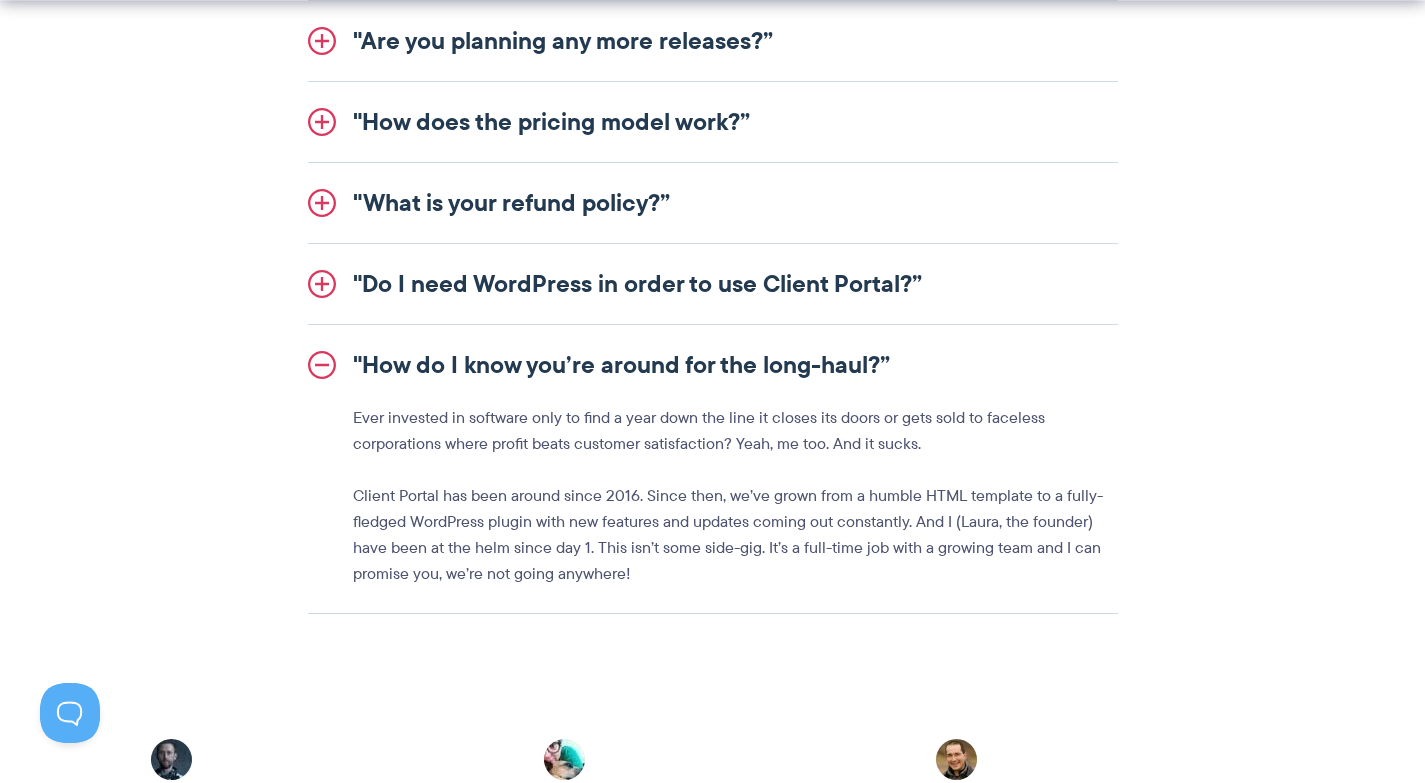 click on ""How do I know you’re around for the long-haul?”" at bounding box center [713, 365] 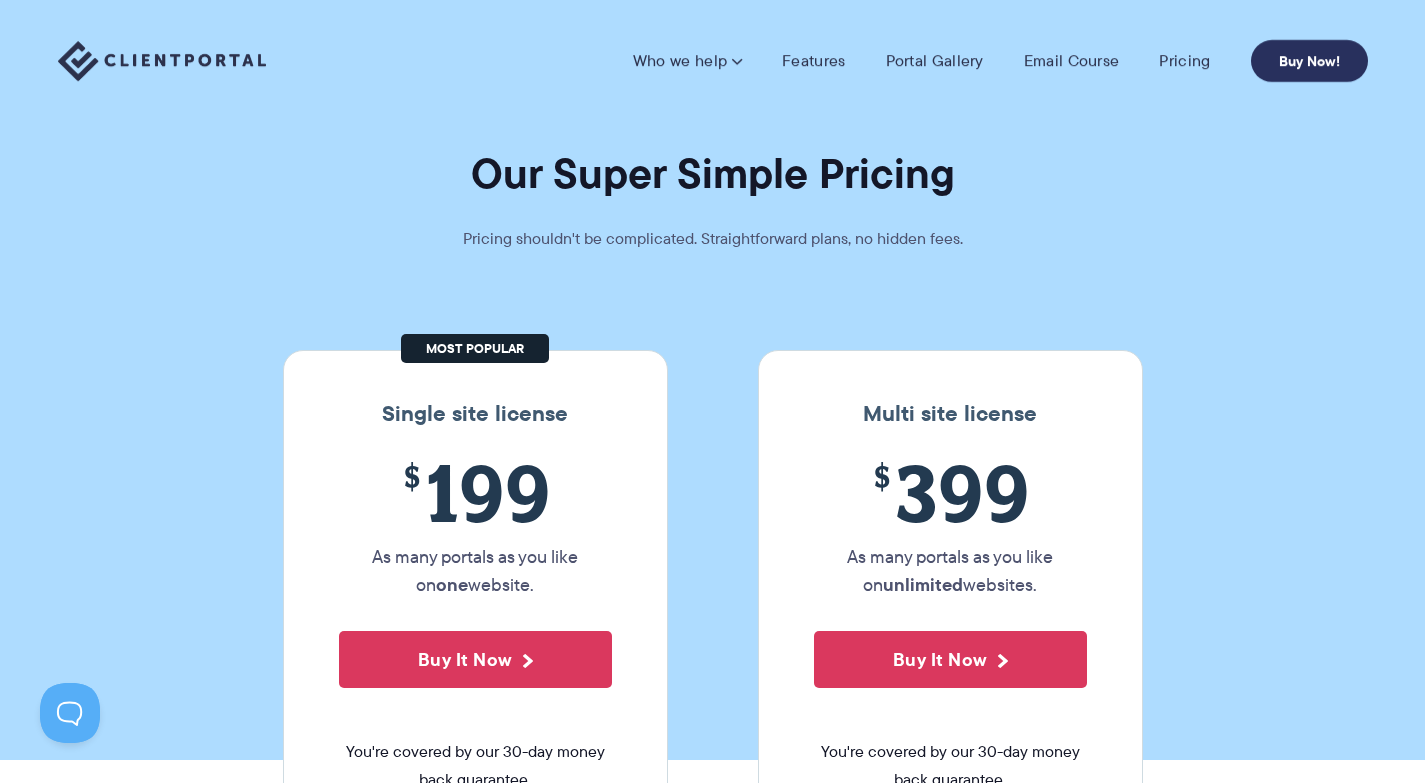 scroll, scrollTop: 0, scrollLeft: 0, axis: both 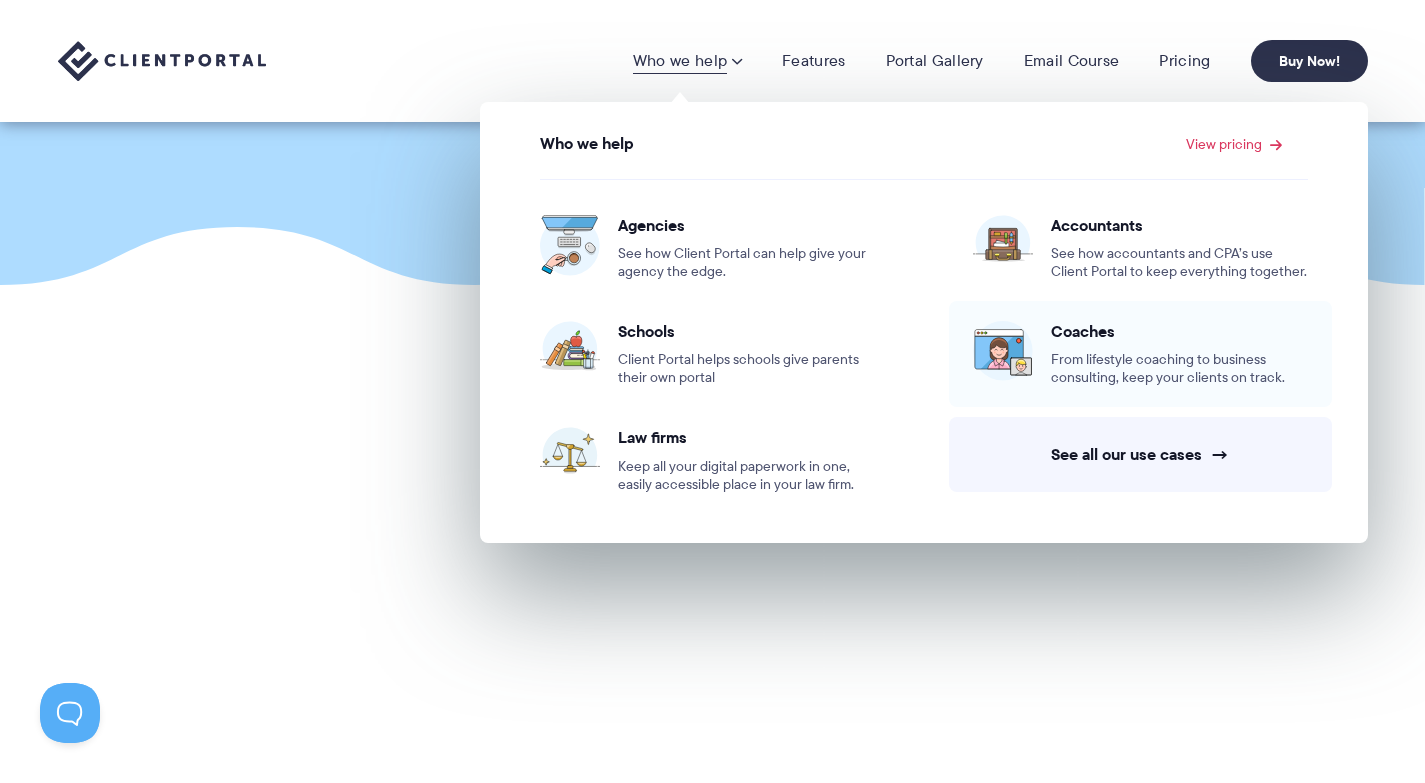 click on "From lifestyle coaching to business consulting, keep your clients on track." at bounding box center (1179, 369) 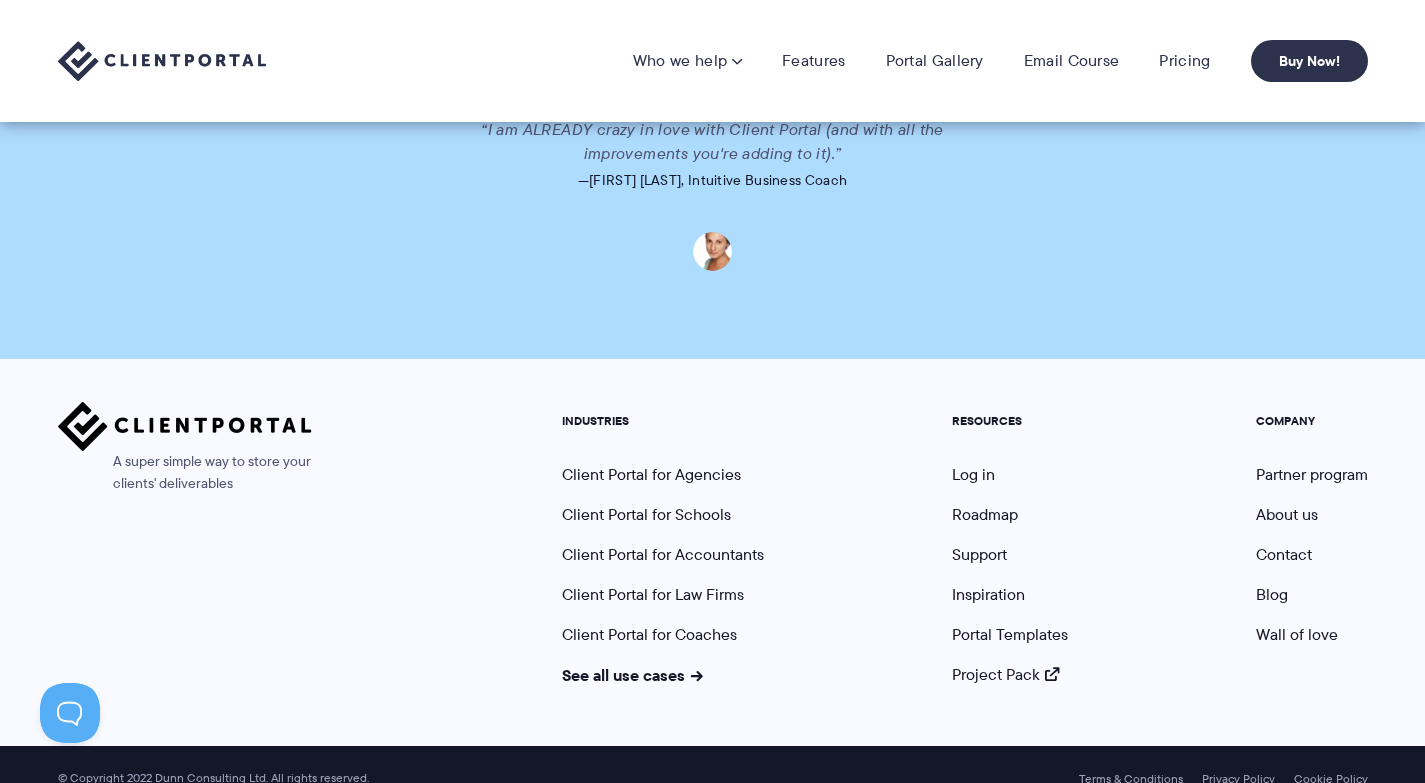 scroll, scrollTop: 4508, scrollLeft: 0, axis: vertical 